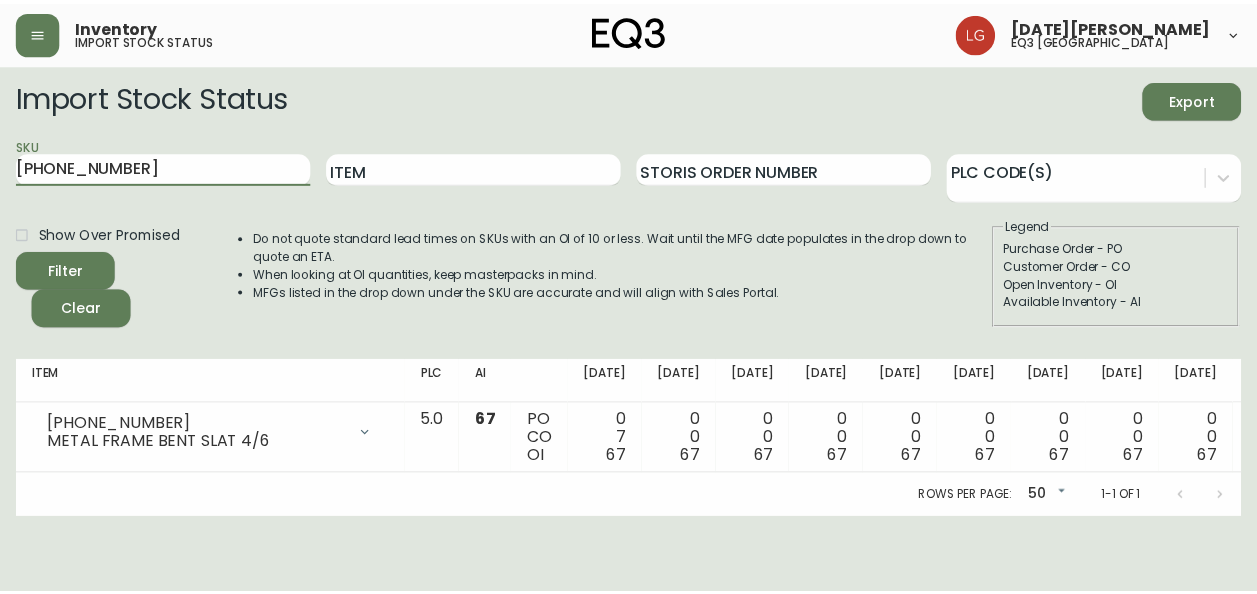 scroll, scrollTop: 0, scrollLeft: 0, axis: both 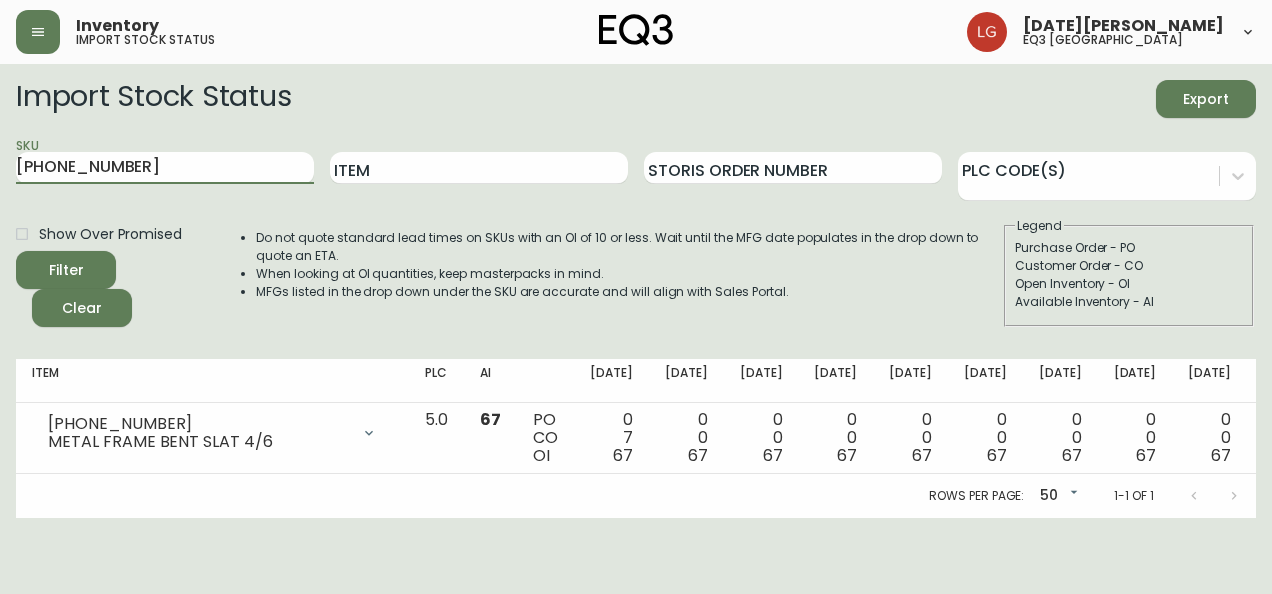 click at bounding box center (38, 32) 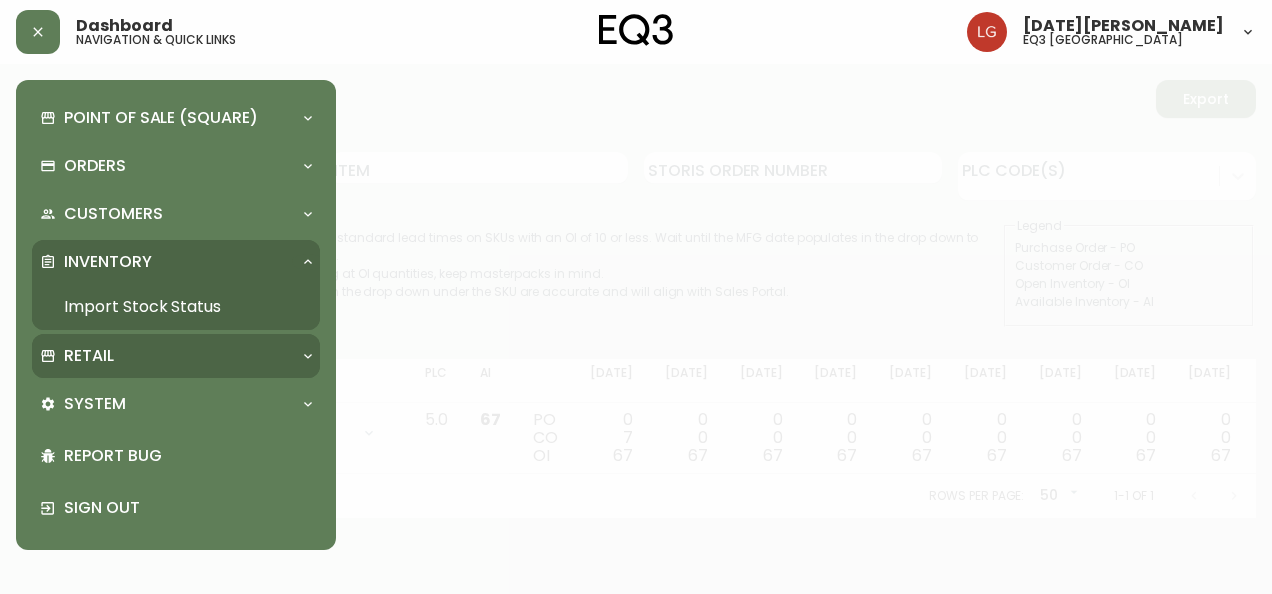 click on "Retail" at bounding box center [166, 356] 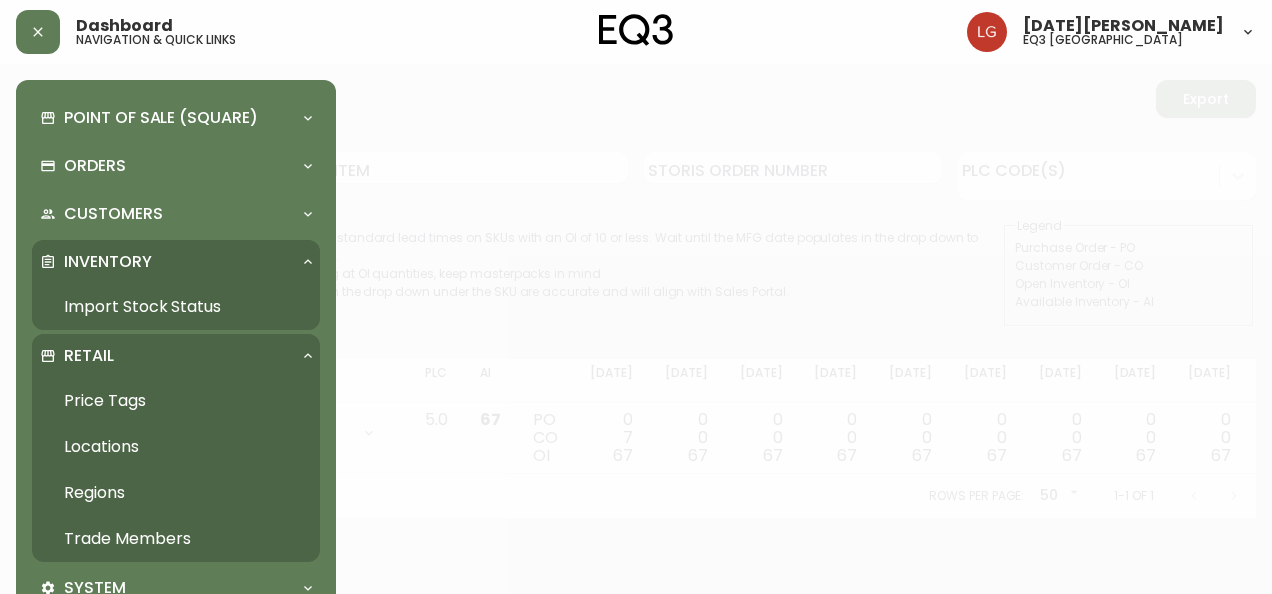 click on "Trade Members" at bounding box center (176, 539) 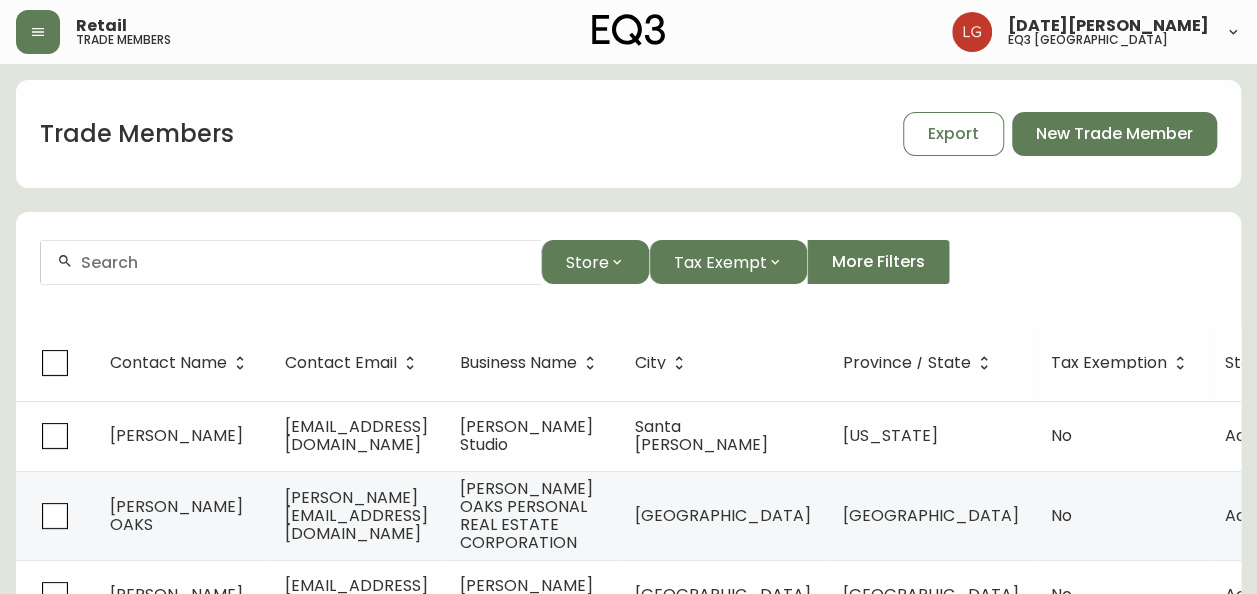 click at bounding box center [303, 262] 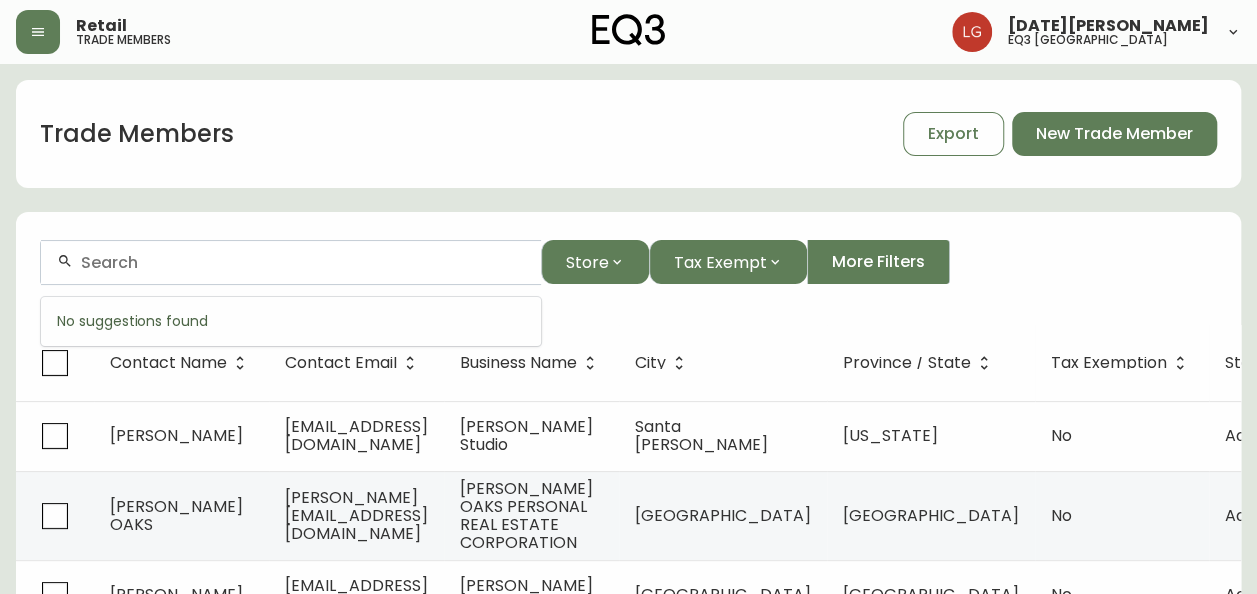 paste on "[PERSON_NAME]" 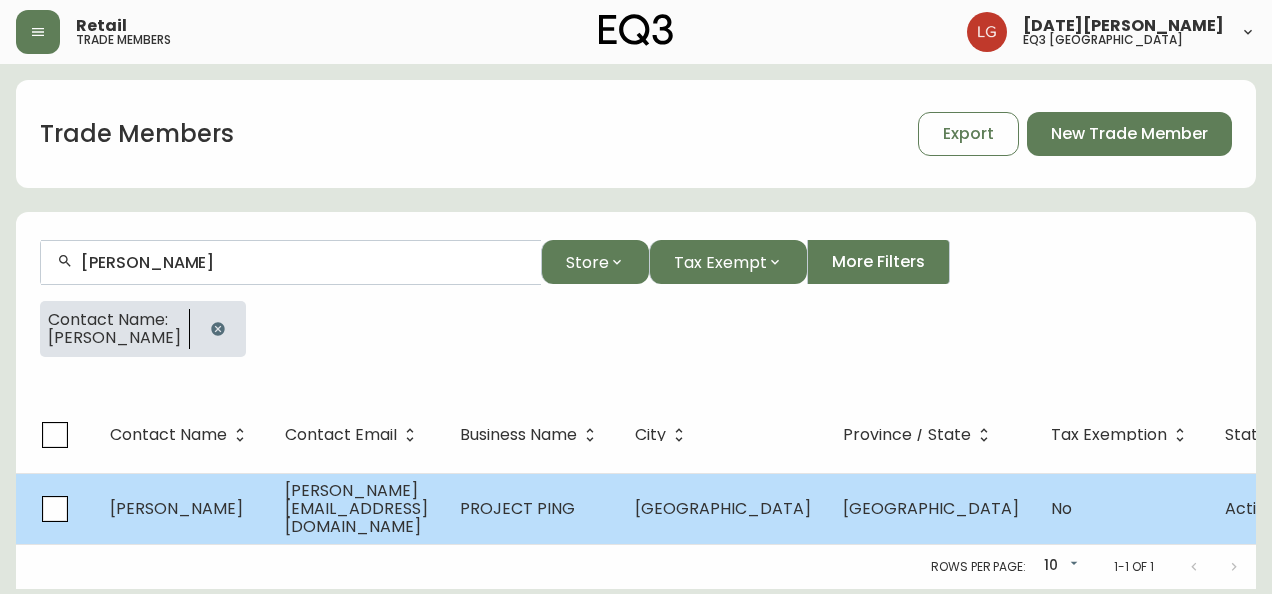 type on "[PERSON_NAME]" 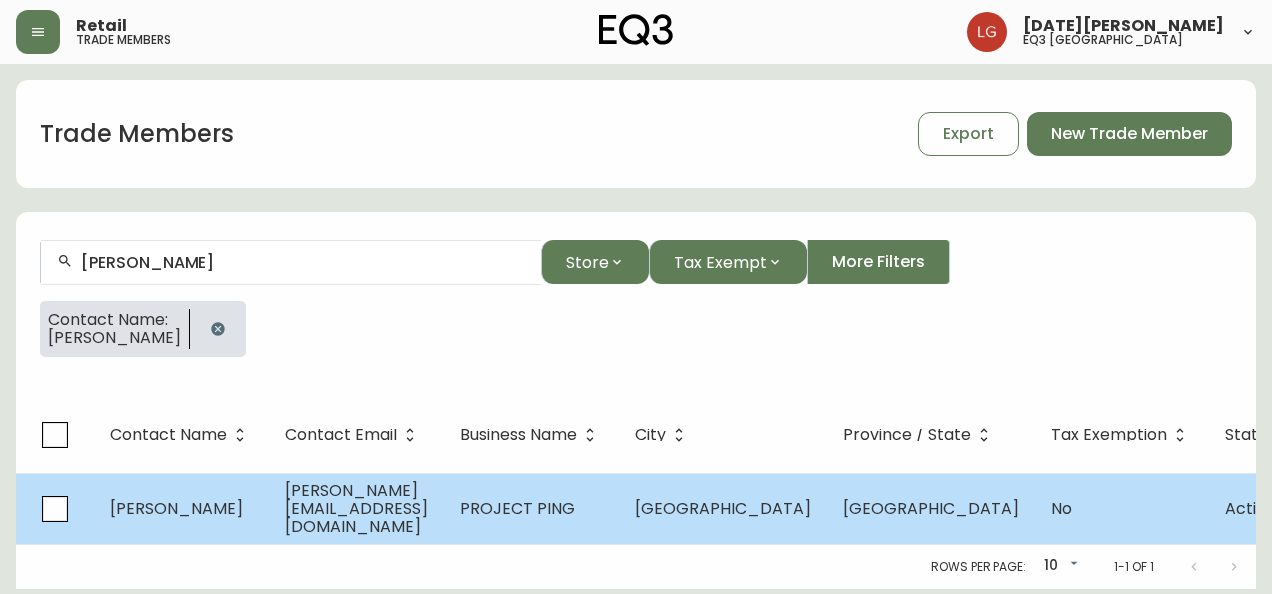 click on "[PERSON_NAME][EMAIL_ADDRESS][DOMAIN_NAME]" at bounding box center (356, 508) 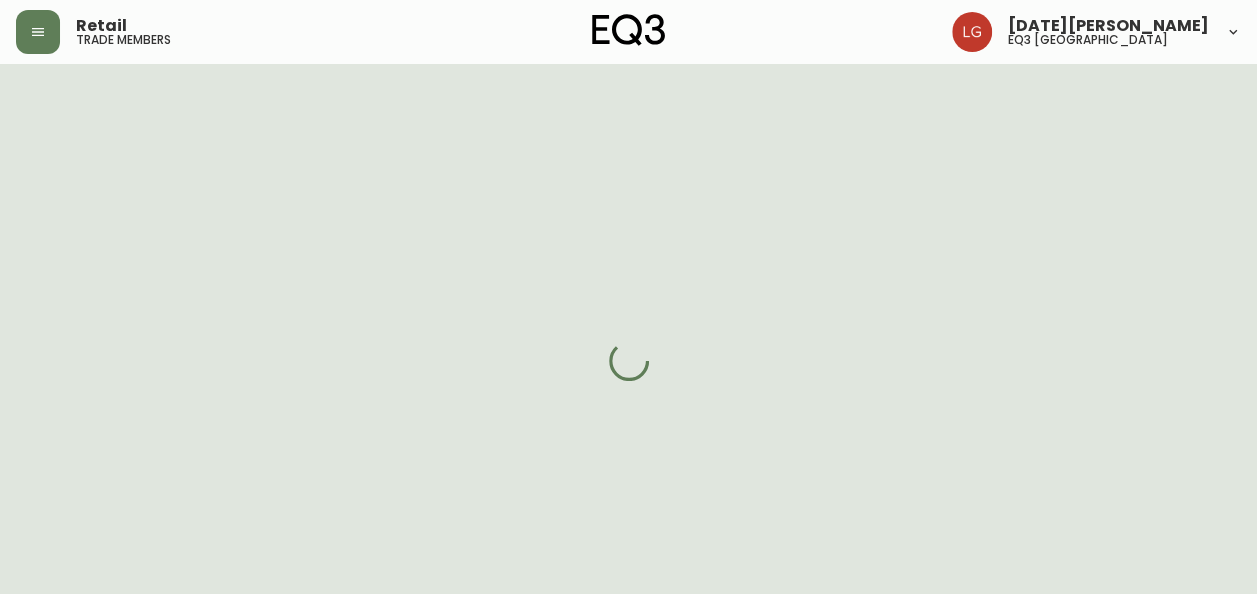 select on "BC" 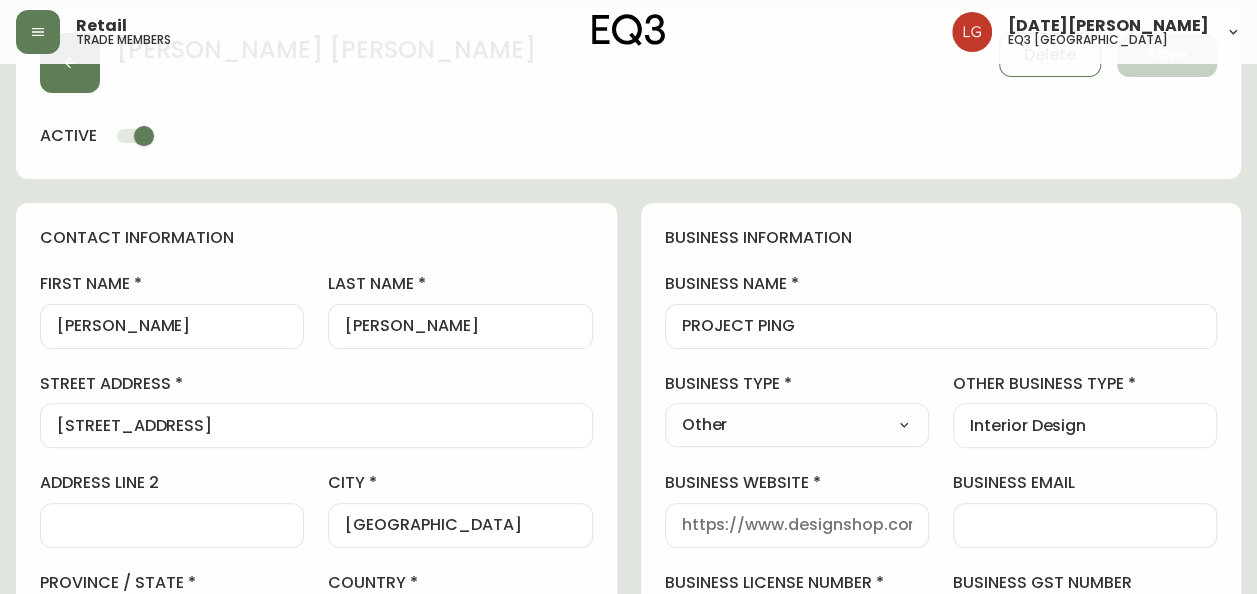 scroll, scrollTop: 100, scrollLeft: 0, axis: vertical 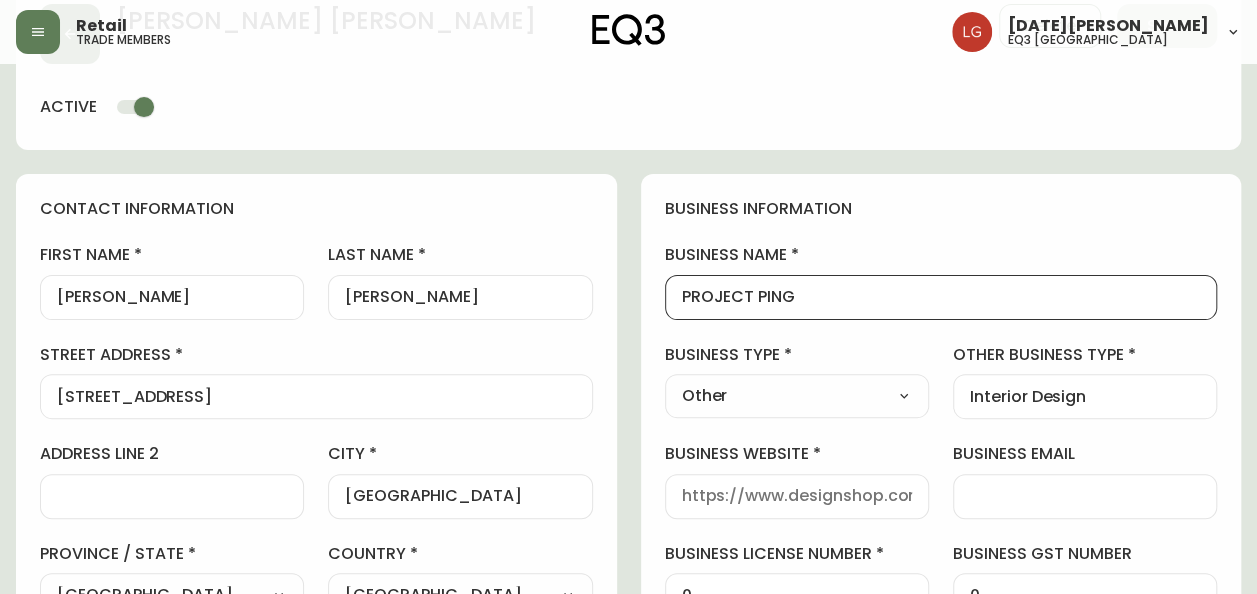drag, startPoint x: 854, startPoint y: 299, endPoint x: 664, endPoint y: 278, distance: 191.157 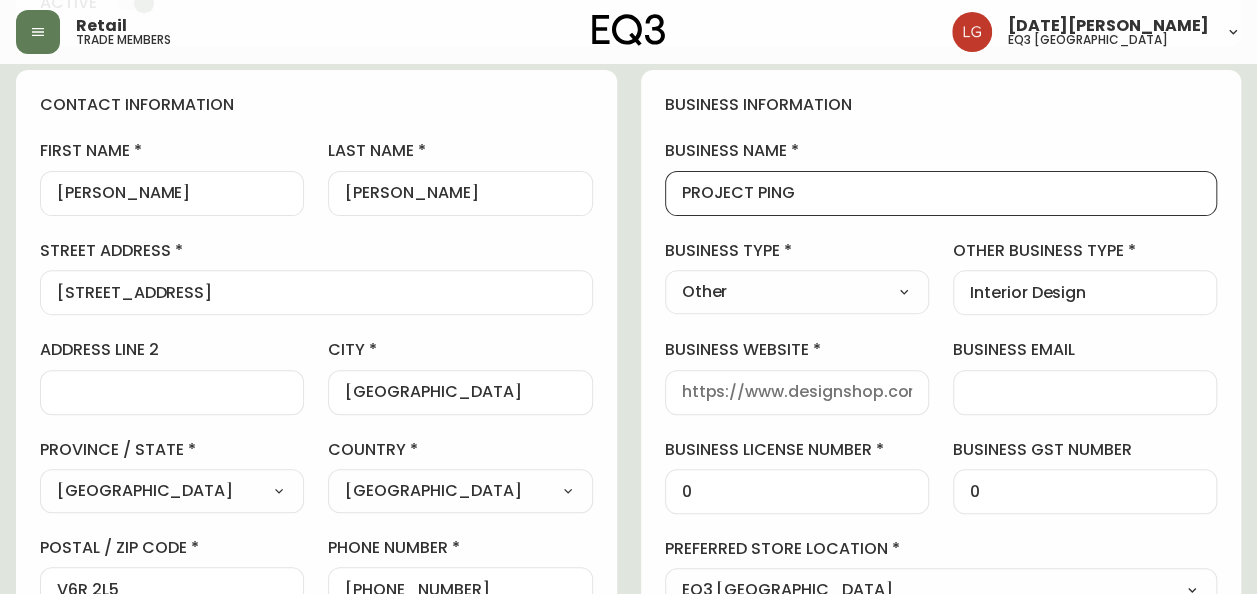 scroll, scrollTop: 200, scrollLeft: 0, axis: vertical 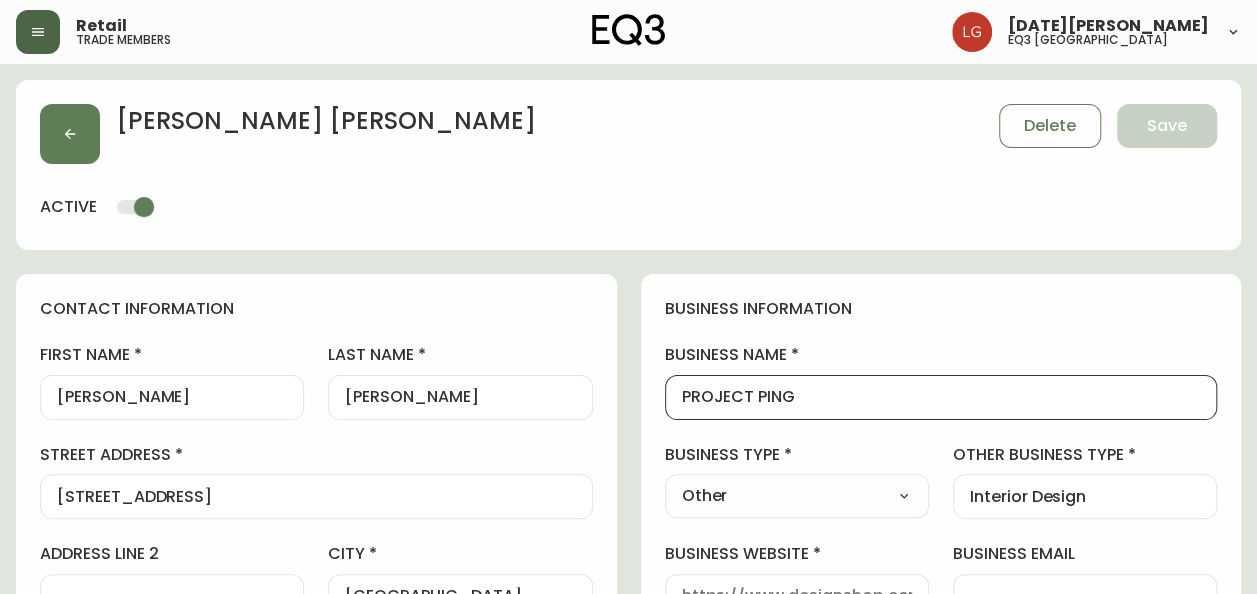 click at bounding box center (38, 32) 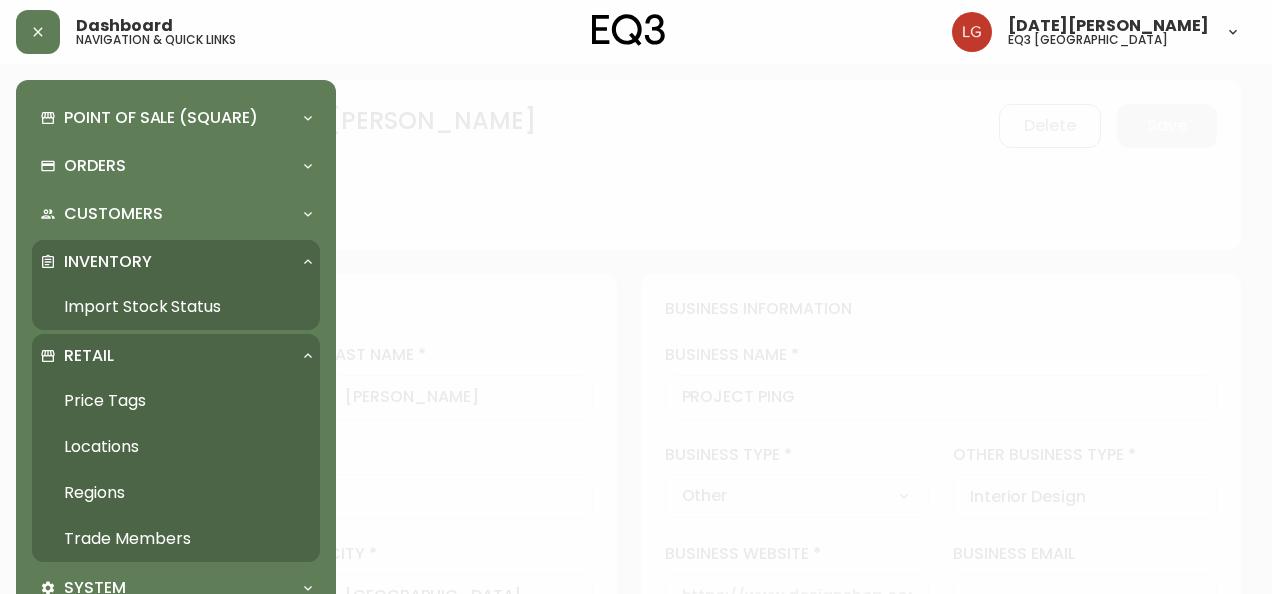 click on "Trade Members" at bounding box center [176, 539] 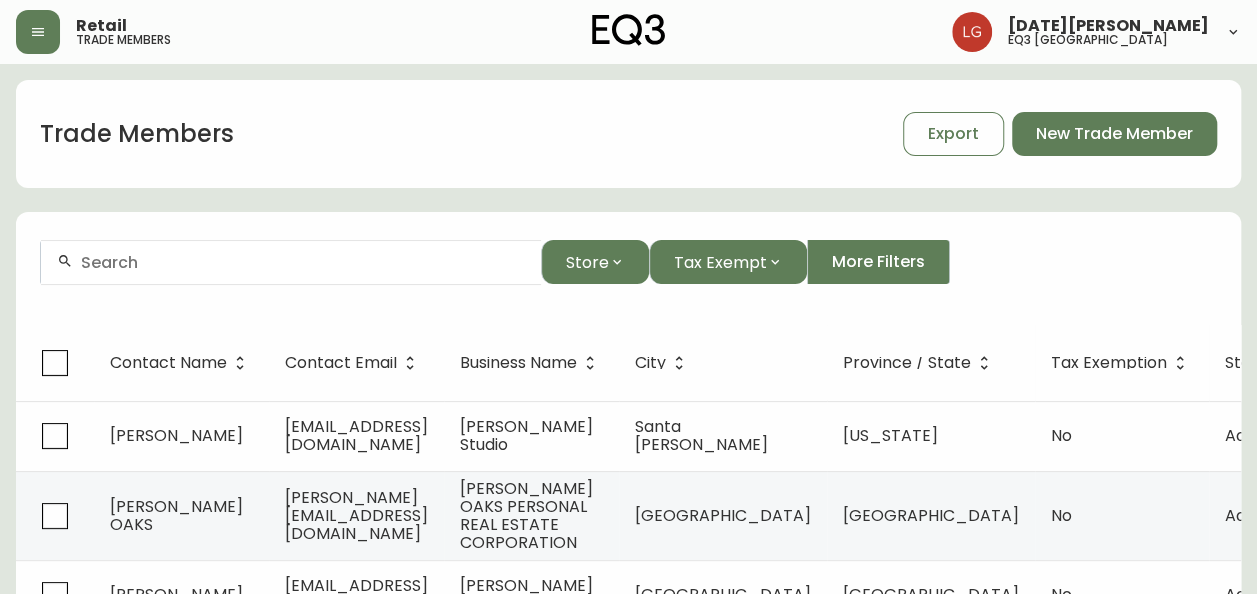 click at bounding box center [303, 262] 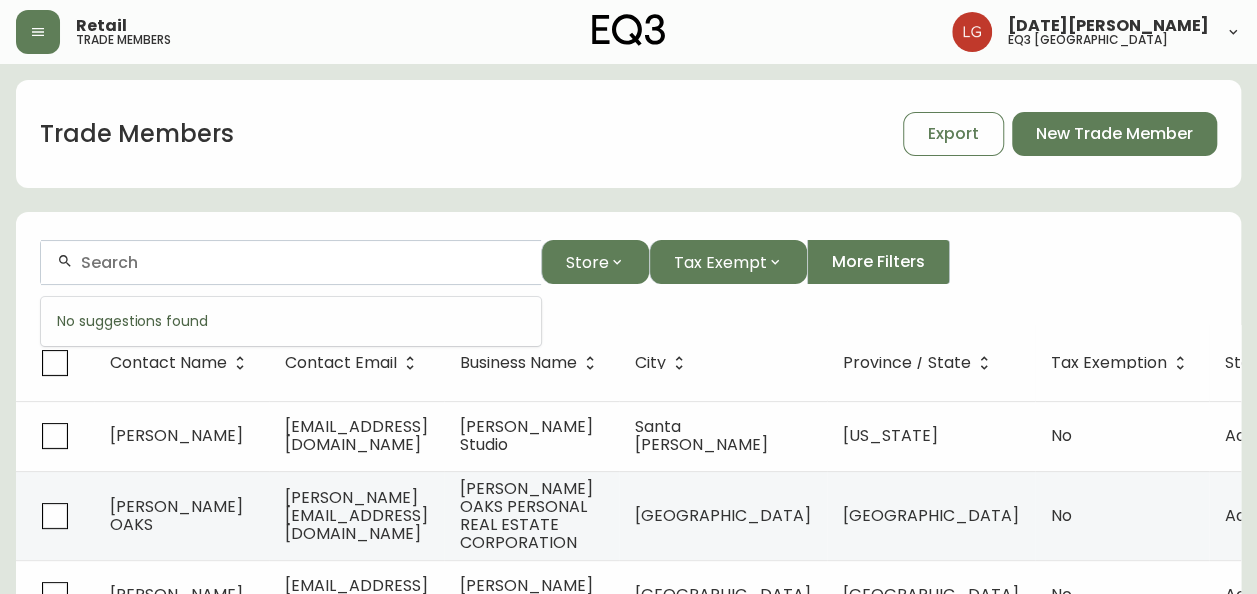 paste on "[DOMAIN_NAME][EMAIL_ADDRESS][DOMAIN_NAME]" 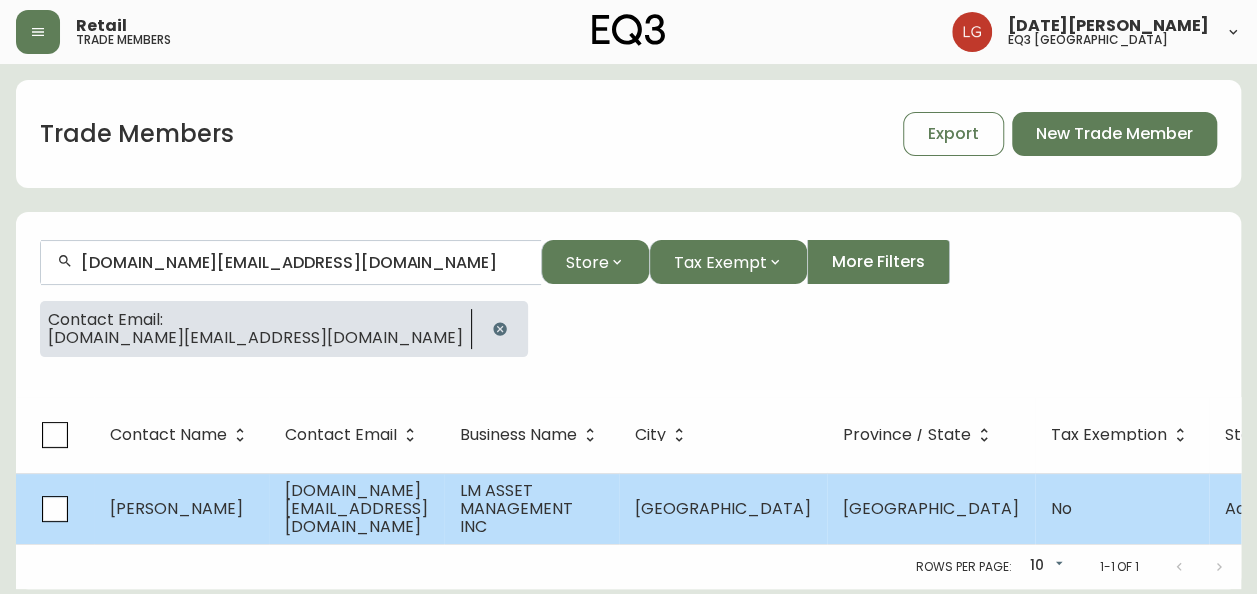 type on "[DOMAIN_NAME][EMAIL_ADDRESS][DOMAIN_NAME]" 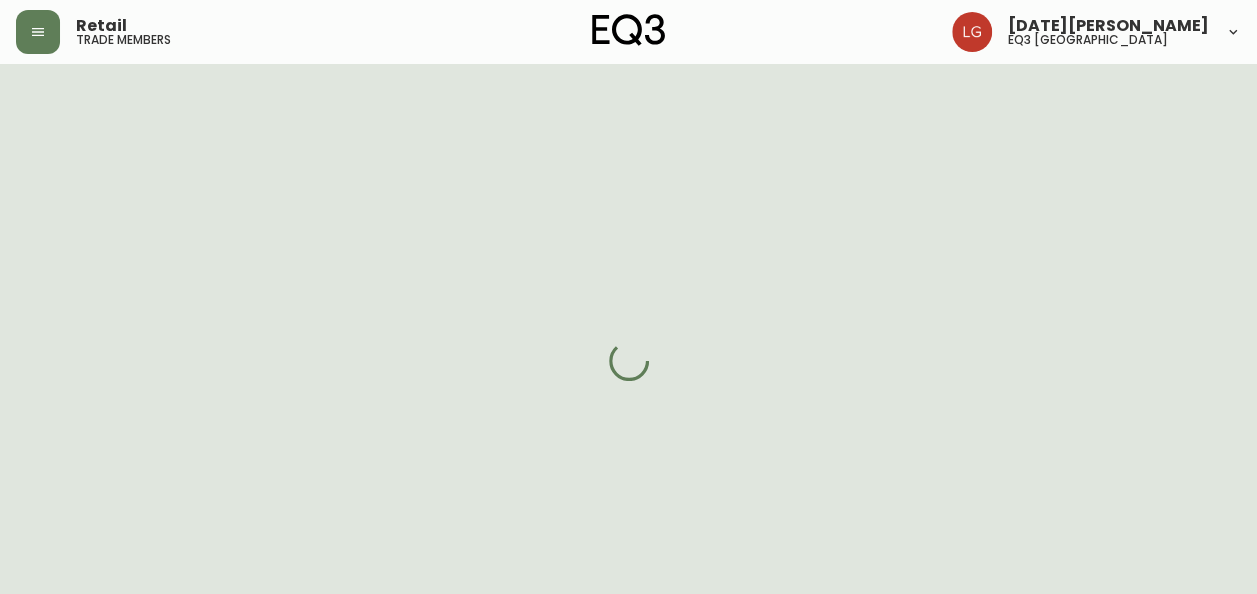 select on "BC" 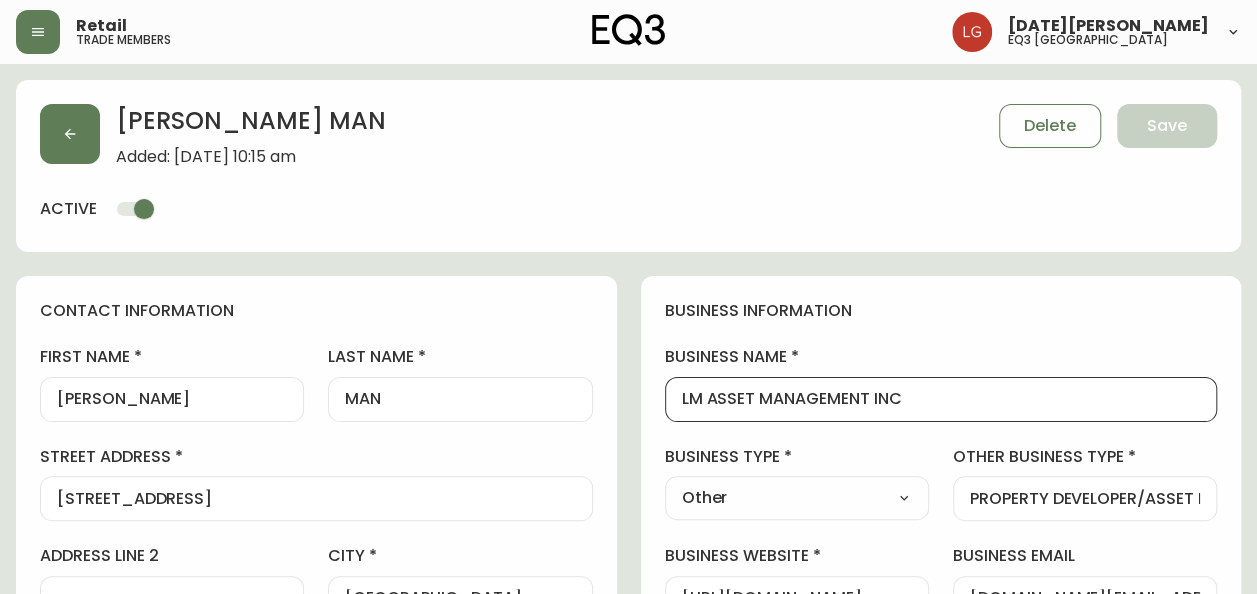 scroll, scrollTop: 0, scrollLeft: 0, axis: both 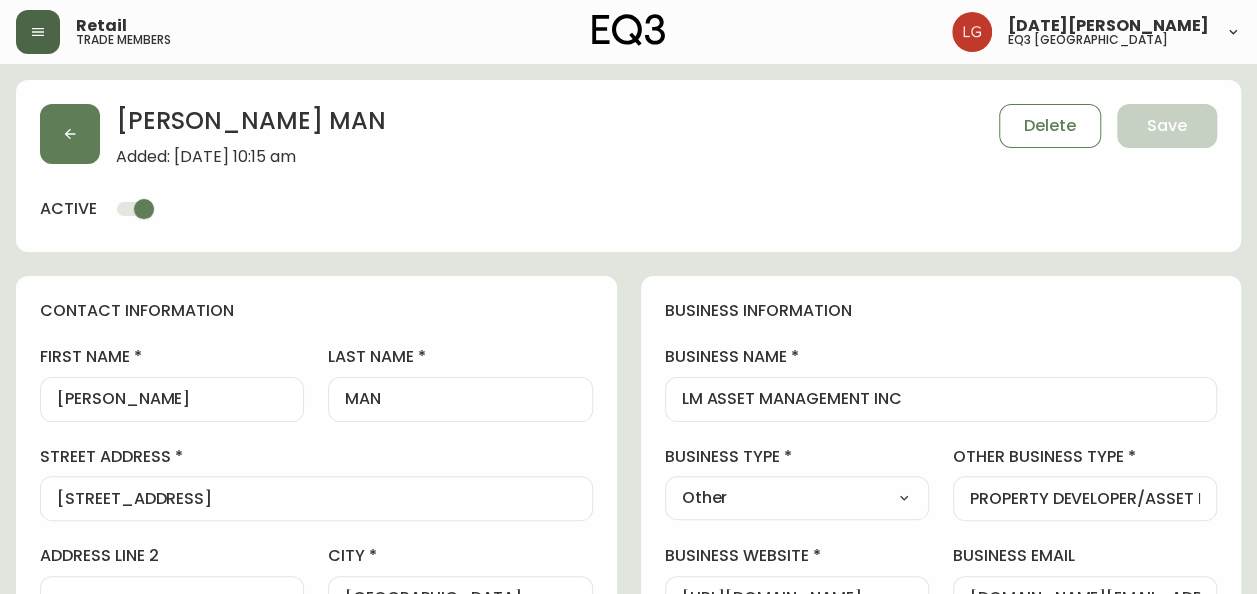 click 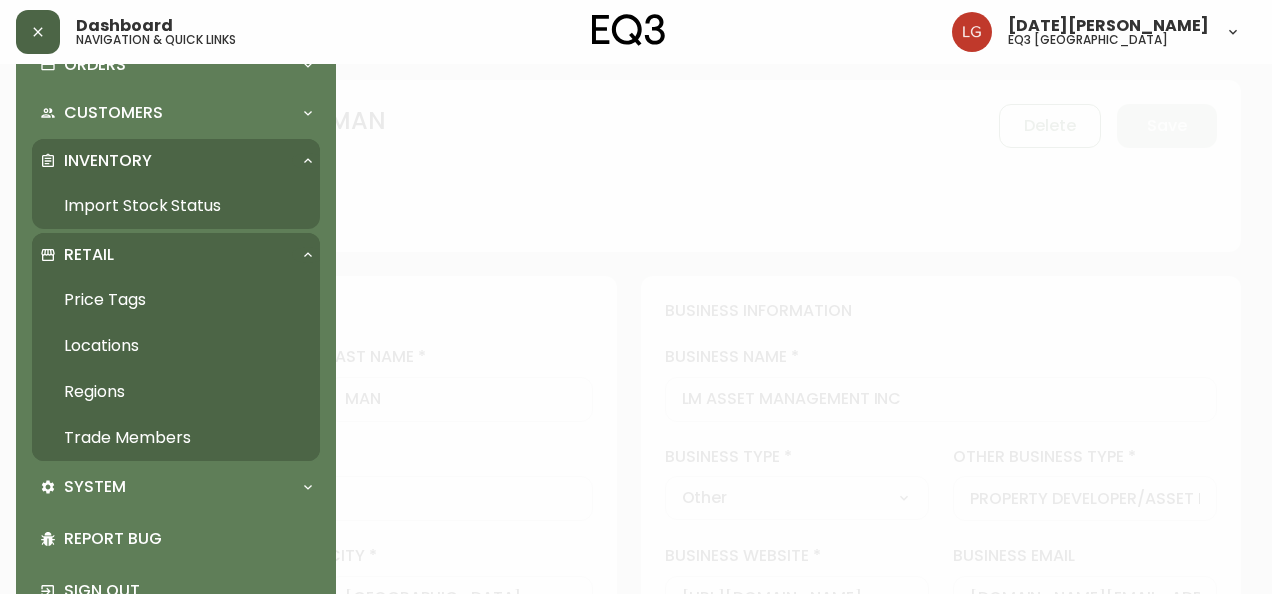 scroll, scrollTop: 56, scrollLeft: 0, axis: vertical 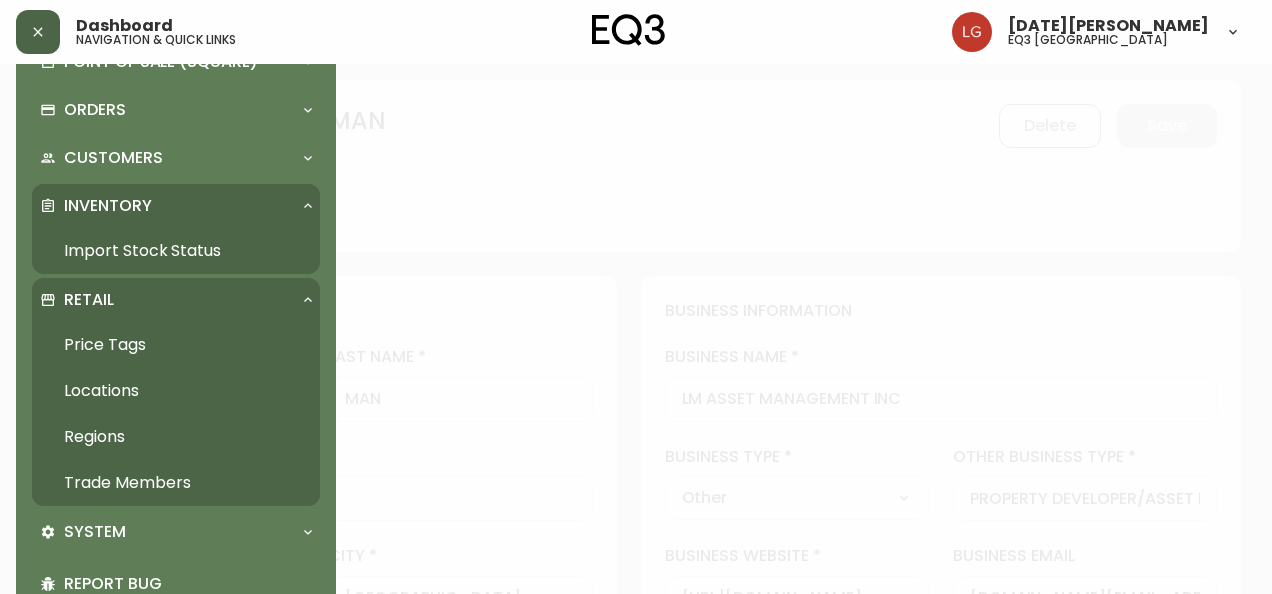 click on "Import Stock Status" at bounding box center (176, 251) 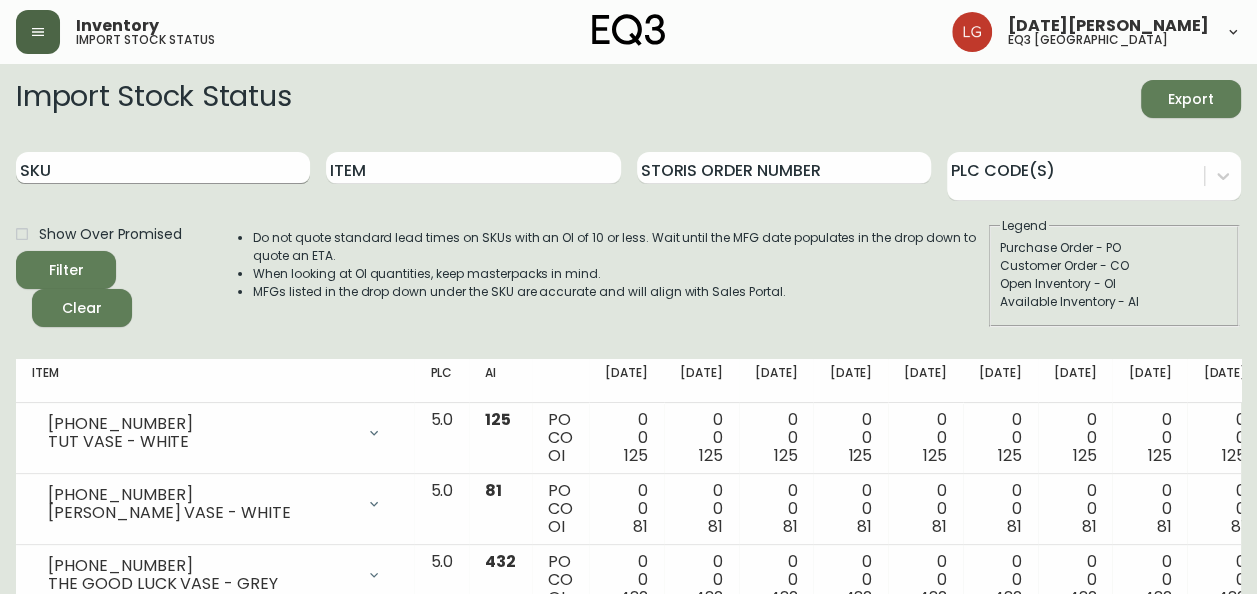 click on "SKU" at bounding box center (163, 168) 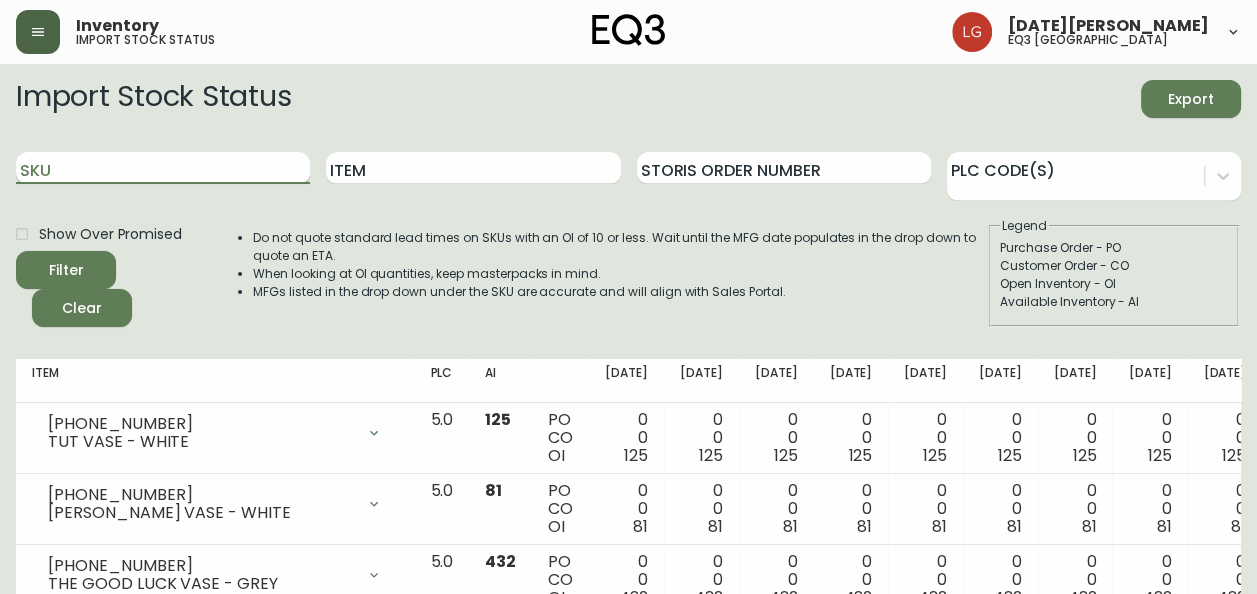 paste on "[PHONE_NUMBER]" 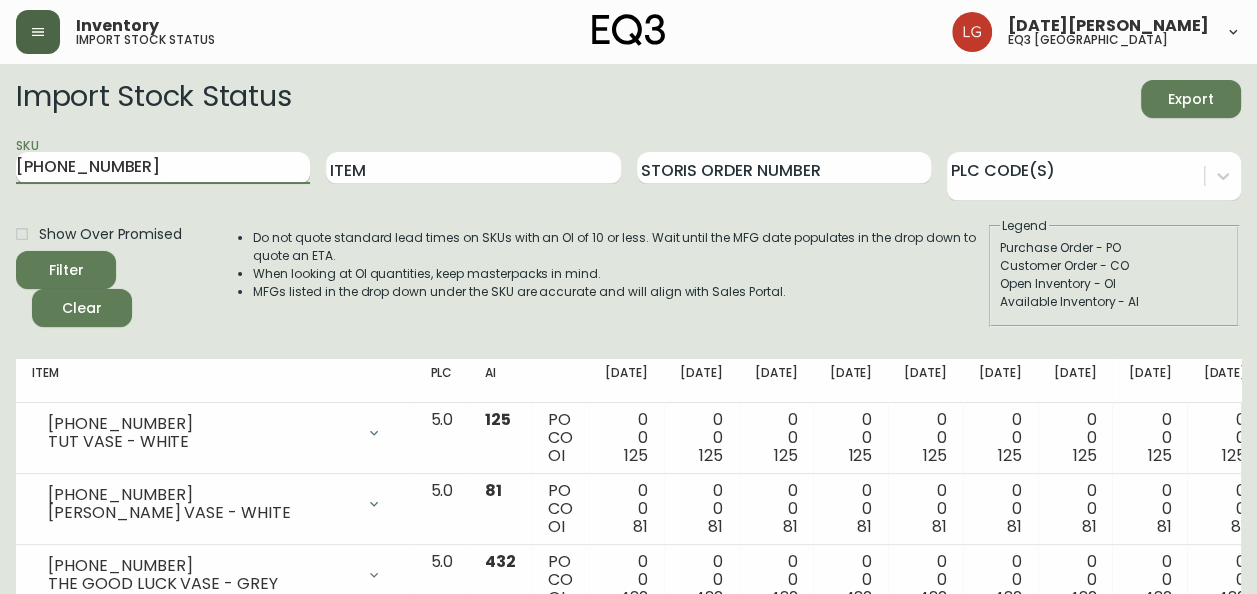 click on "Filter" at bounding box center [66, 270] 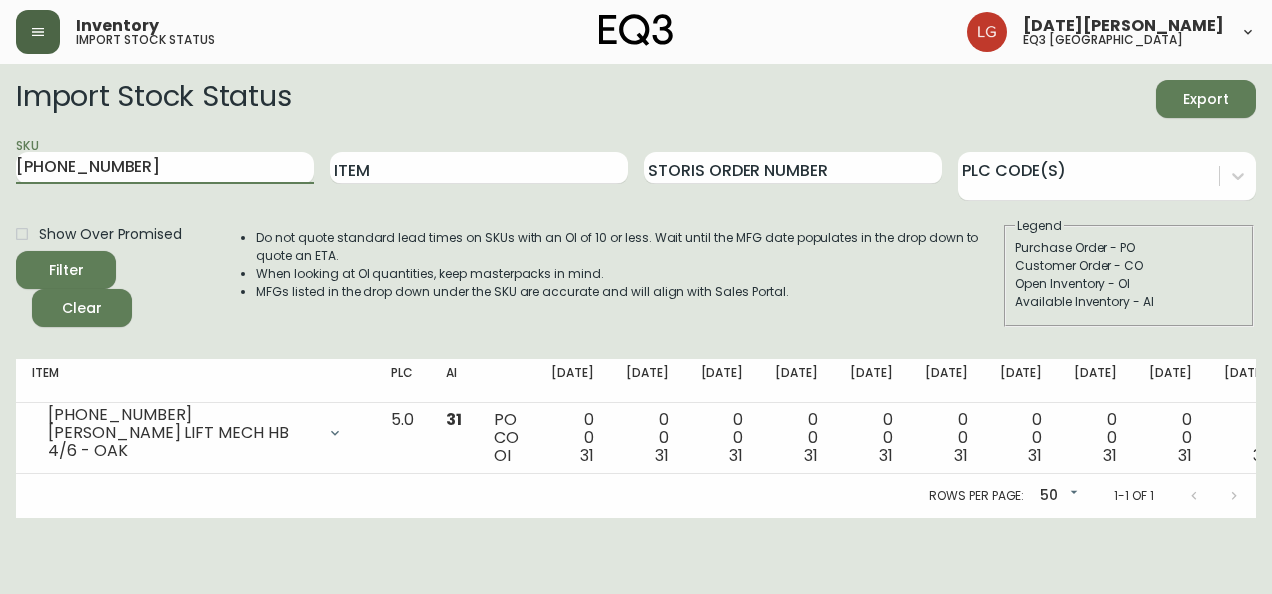 drag, startPoint x: 164, startPoint y: 167, endPoint x: 0, endPoint y: 156, distance: 164.36848 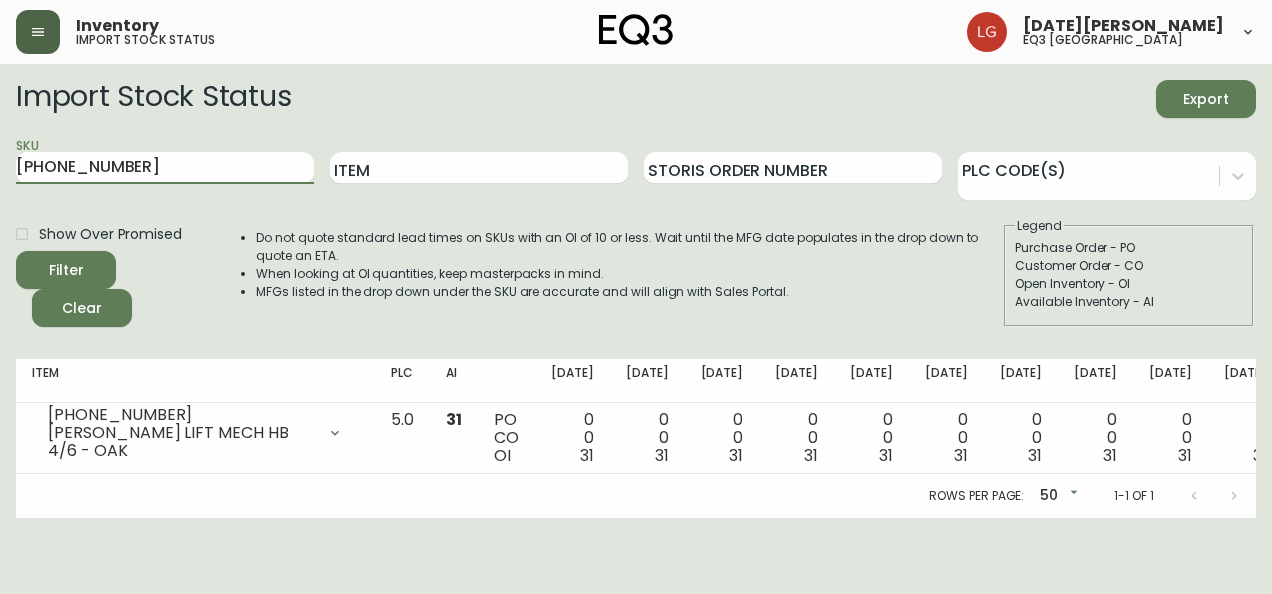 click on "Inventory import stock status [DATE][PERSON_NAME] eq3 [GEOGRAPHIC_DATA]   Import Stock Status Export SKU [PHONE_NUMBER] Item Storis Order Number PLC Code(s) Show Over Promised Filter Clear Do not quote standard lead times on SKUs with an OI of 10 or less. Wait until the MFG date populates in the drop down to quote an ETA. When looking at OI quantities, keep masterpacks in mind. MFGs listed in the drop down under the SKU are accurate and will align with Sales Portal. Legend Purchase Order - PO Customer Order - CO Open Inventory - OI Available Inventory - AI Item PLC AI [DATE] [DATE] [DATE] Aug [DATE] Aug [DATE] Sep [DATE] Sep [DATE] Oct [DATE] Future [PHONE_NUMBER] MARCEL LIFT MECH HB 4/6  - OAK Opening Balance 31 ( [DATE] ) Available Inventory 31 ( [DATE] ) 5.0 31 PO CO OI 0 0 31 0 0 31 0 0 31 0 0 31 0 0 31 0 0 31 0 0 31 0 0 31 0 0 31 0 0 31 0 0 31 0 0 31 0 0 31 0 0 31 Rows per page: 50 50 1-1 of 1" at bounding box center (636, 259) 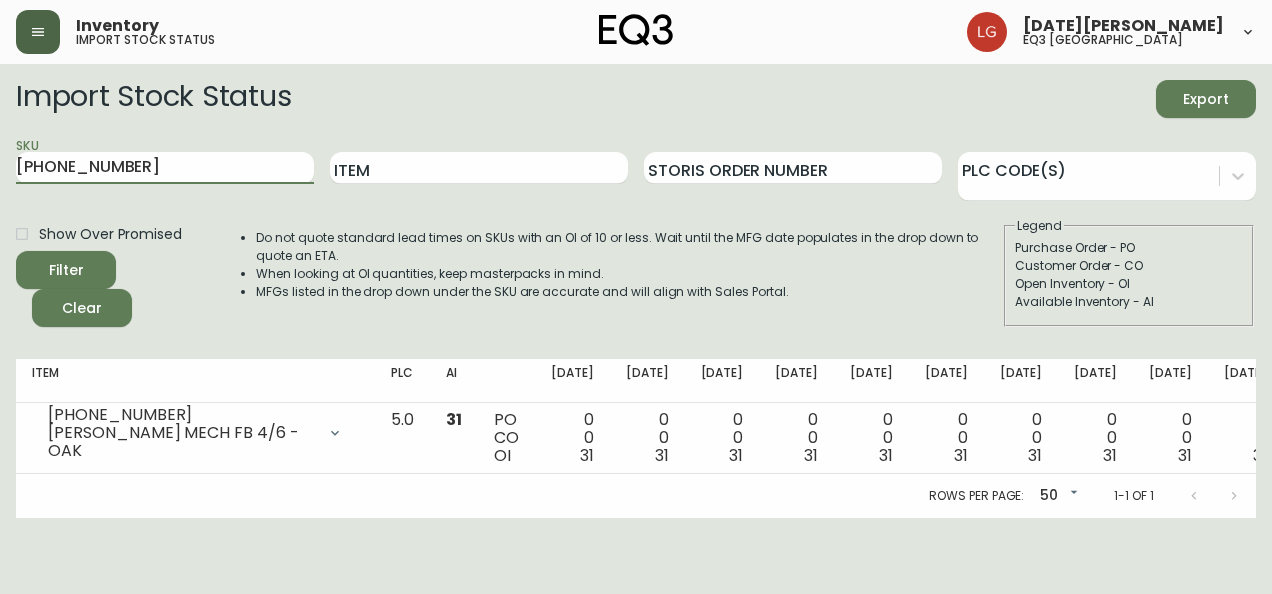 drag, startPoint x: 166, startPoint y: 170, endPoint x: -4, endPoint y: 152, distance: 170.95029 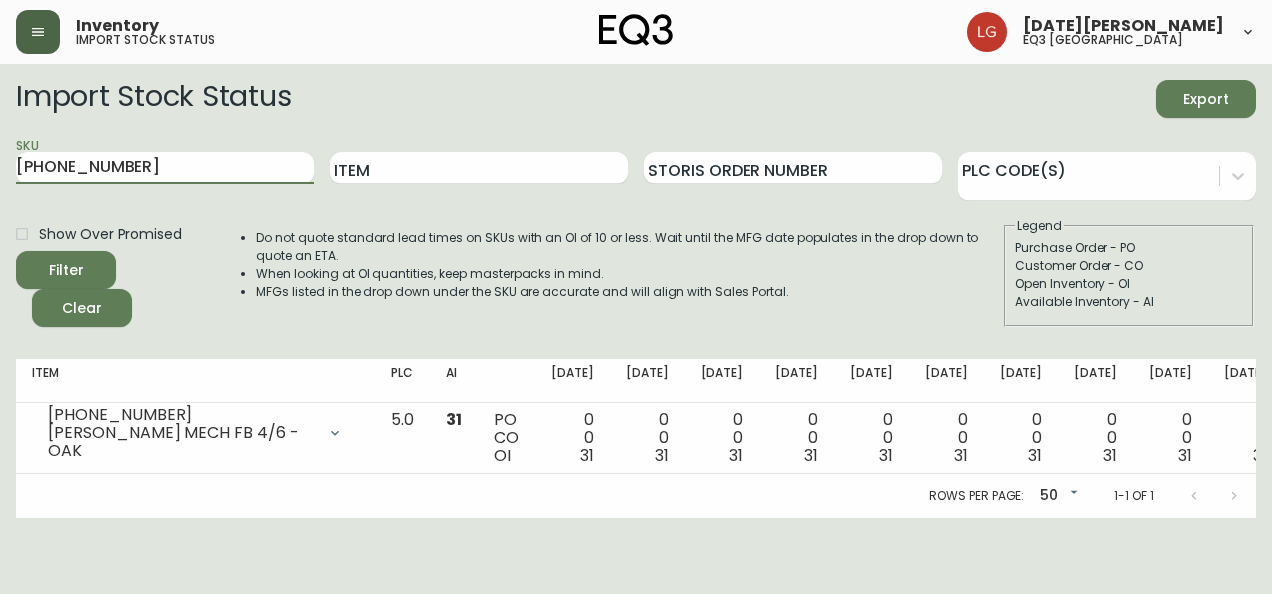 click on "Inventory import stock status [DATE][PERSON_NAME] eq3 [GEOGRAPHIC_DATA]   Import Stock Status Export SKU [PHONE_NUMBER] Item Storis Order Number PLC Code(s) Show Over Promised Filter Clear Do not quote standard lead times on SKUs with an OI of 10 or less. Wait until the MFG date populates in the drop down to quote an ETA. When looking at OI quantities, keep masterpacks in mind. MFGs listed in the drop down under the SKU are accurate and will align with Sales Portal. Legend Purchase Order - PO Customer Order - CO Open Inventory - OI Available Inventory - AI Item PLC AI [DATE] [DATE] [DATE] Aug [DATE] Aug [DATE] Sep [DATE] Sep [DATE] Oct [DATE] Future [PHONE_NUMBER] MARCEL LIFT MECH FB 4/6  - OAK Opening Balance 31 ( [DATE] ) Available Inventory 31 ( [DATE] ) 5.0 31 PO CO OI 0 0 31 0 0 31 0 0 31 0 0 31 0 0 31 0 0 31 0 0 31 0 0 31 0 0 31 0 0 31 0 0 31 0 0 31 0 0 31 0 0 31 Rows per page: 50 50 1-1 of 1" at bounding box center (636, 259) 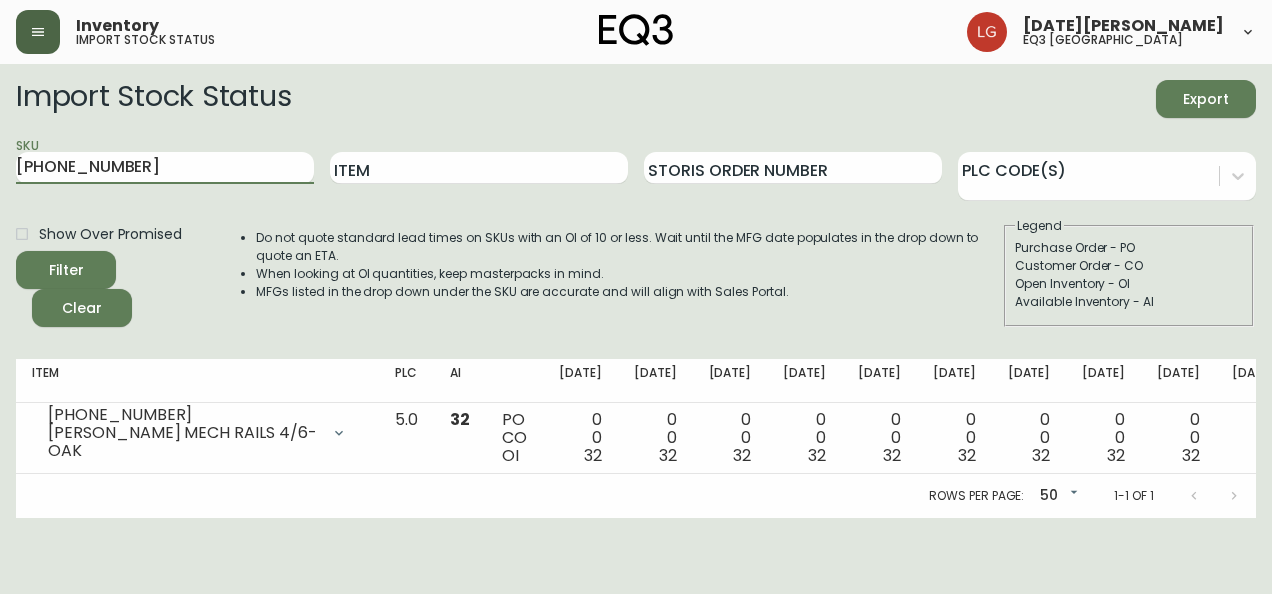 drag, startPoint x: 120, startPoint y: 168, endPoint x: 0, endPoint y: 133, distance: 125 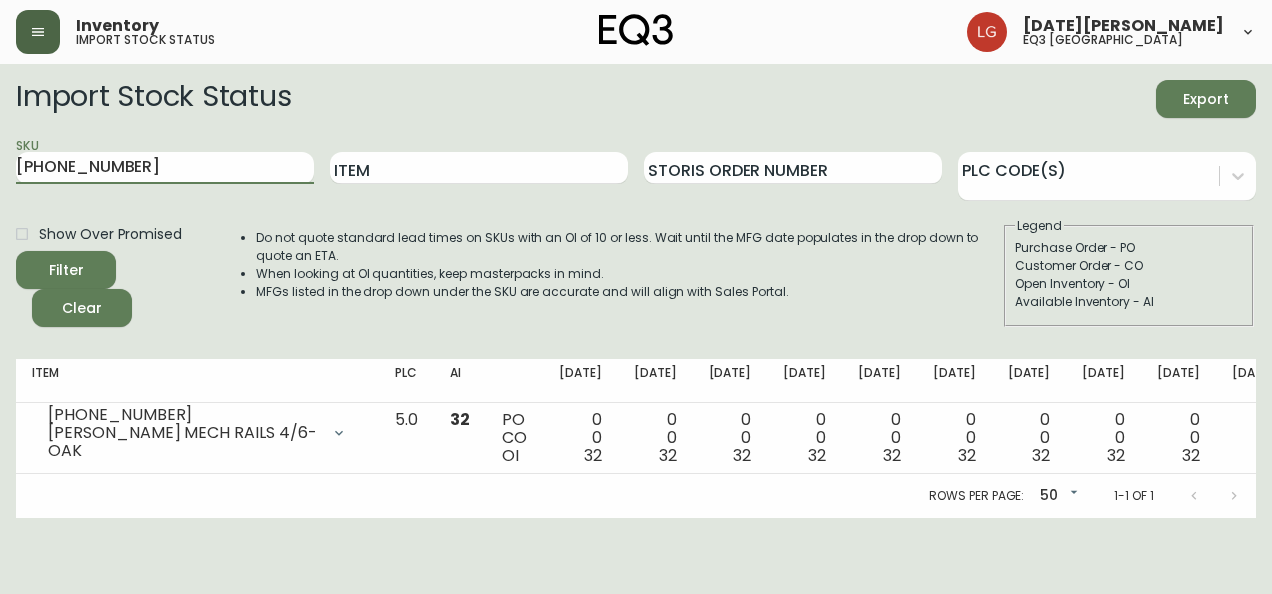 click on "Import Stock Status Export SKU [PHONE_NUMBER] Item Storis Order Number PLC Code(s) Show Over Promised Filter Clear Do not quote standard lead times on SKUs with an OI of 10 or less. Wait until the MFG date populates in the drop down to quote an ETA. When looking at OI quantities, keep masterpacks in mind. MFGs listed in the drop down under the SKU are accurate and will align with Sales Portal. Legend Purchase Order - PO Customer Order - CO Open Inventory - OI Available Inventory - AI Item PLC AI [DATE] [DATE] [DATE] Aug [DATE] Aug [DATE] Sep [DATE] Sep [DATE] Oct [DATE] Future [PHONE_NUMBER] MARCEL LIFT MECH RAILS 4/6-OAK Opening Balance 32 ( [DATE] ) Available Inventory 32 ( [DATE] ) 5.0 32 PO CO OI 0 0 32 0 0 32 0 0 32 0 0 32 0 0 32 0 0 32 0 0 32 0 0 32 0 0 32 0 0 32 0 0 32 0 0 32 0 0 32 0 0 32 Rows per page: 50 50 1-1 of 1" at bounding box center (636, 291) 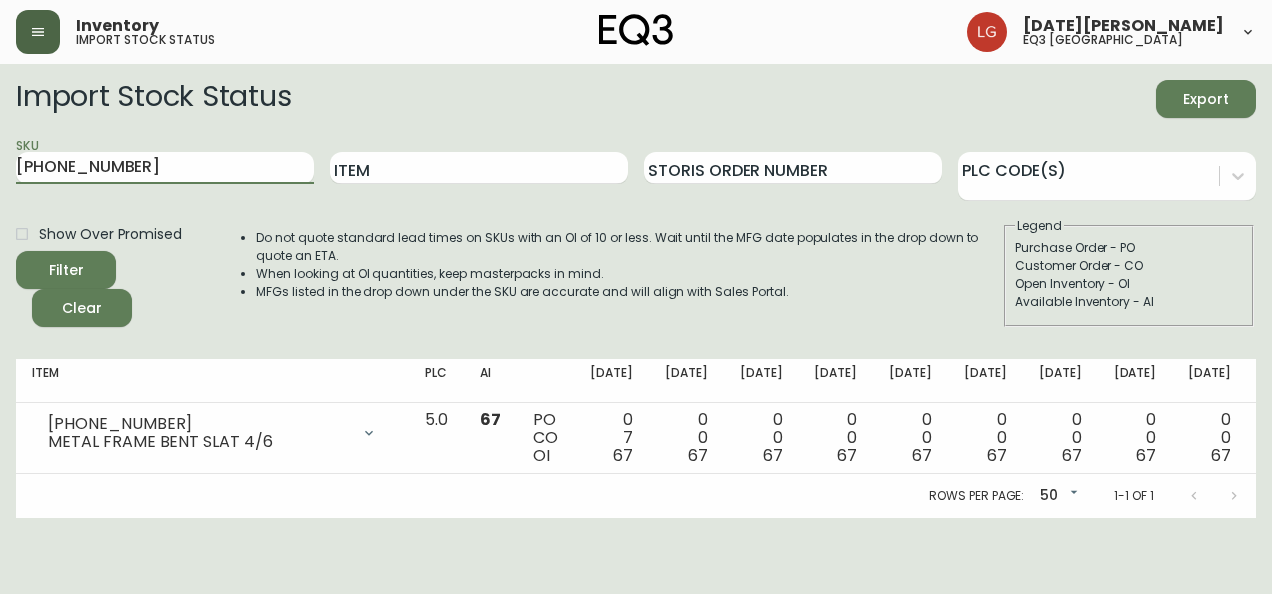 drag, startPoint x: 162, startPoint y: 162, endPoint x: 0, endPoint y: 123, distance: 166.62833 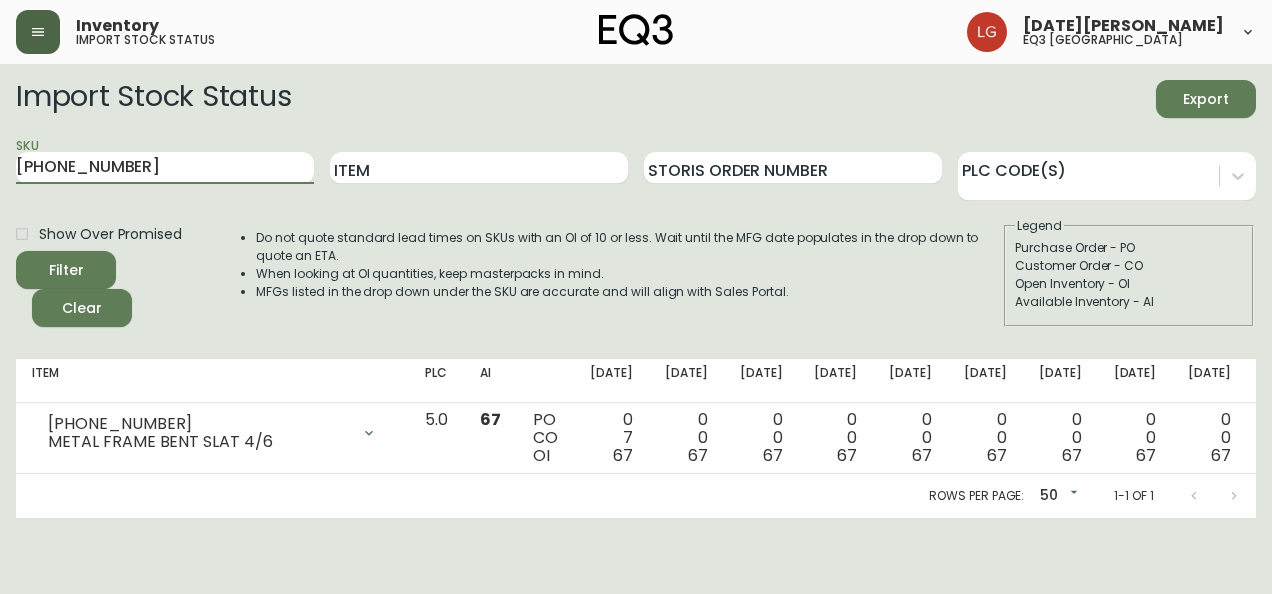 click on "Inventory import stock status [DATE][PERSON_NAME] eq3 [GEOGRAPHIC_DATA]   Import Stock Status Export SKU [PHONE_NUMBER] Item Storis Order Number PLC Code(s) Show Over Promised Filter Clear Do not quote standard lead times on SKUs with an OI of 10 or less. Wait until the MFG date populates in the drop down to quote an ETA. When looking at OI quantities, keep masterpacks in mind. MFGs listed in the drop down under the SKU are accurate and will align with Sales Portal. Legend Purchase Order - PO Customer Order - CO Open Inventory - OI Available Inventory - AI Item PLC AI [DATE] [DATE] [DATE] Aug [DATE] Aug [DATE] Sep [DATE] Sep [DATE] Oct [DATE] Future [PHONE_NUMBER] METAL FRAME BENT SLAT 4/6 Opening Balance 74 ( [DATE] ) Customer Order (8503924) 1 ( [DATE] ) Customer Order (8516406) 1 ( [DATE] ) Customer Order (8517535) 1 ( [DATE] ) Customer Order (8531226) 2 ( [DATE] ) Customer Order (8536977) 1 ( [DATE] ) Available Inventory 67 ( [DATE] ) 1 ( [DATE] ) 5.0" at bounding box center (636, 259) 